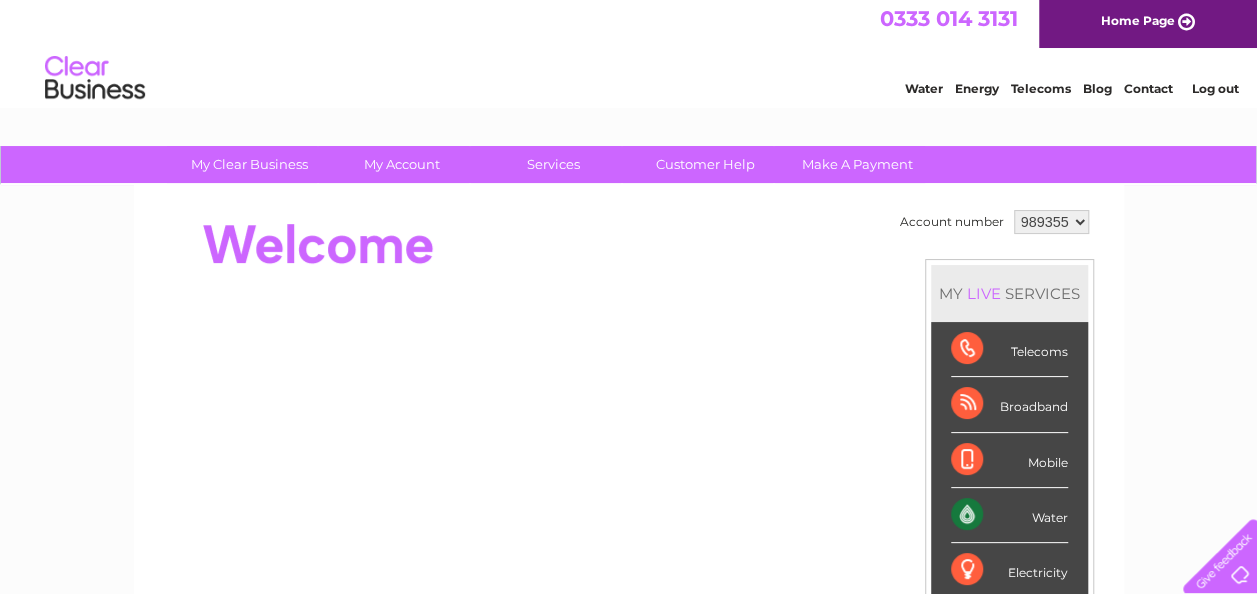 scroll, scrollTop: 0, scrollLeft: 0, axis: both 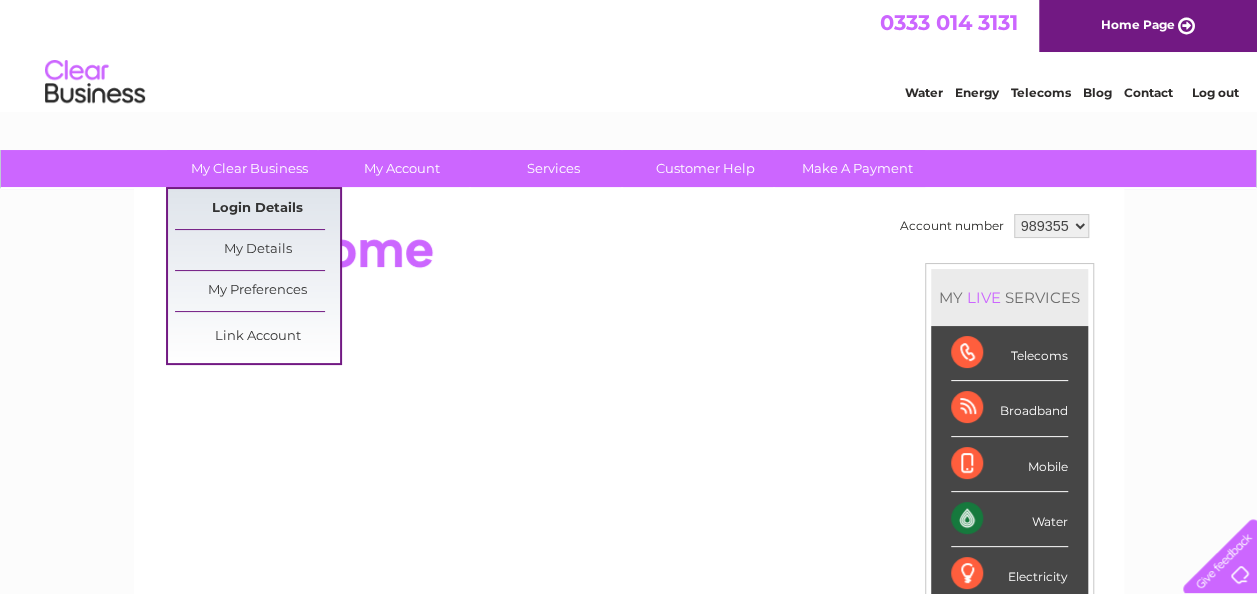 click on "Login Details" at bounding box center [257, 209] 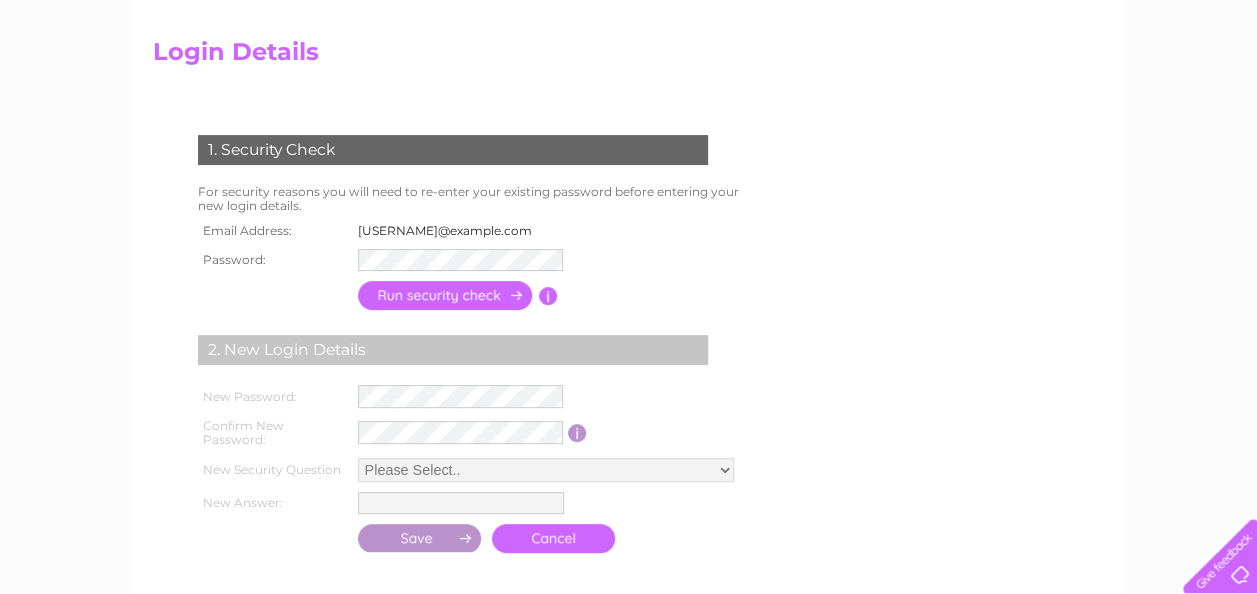 scroll, scrollTop: 0, scrollLeft: 0, axis: both 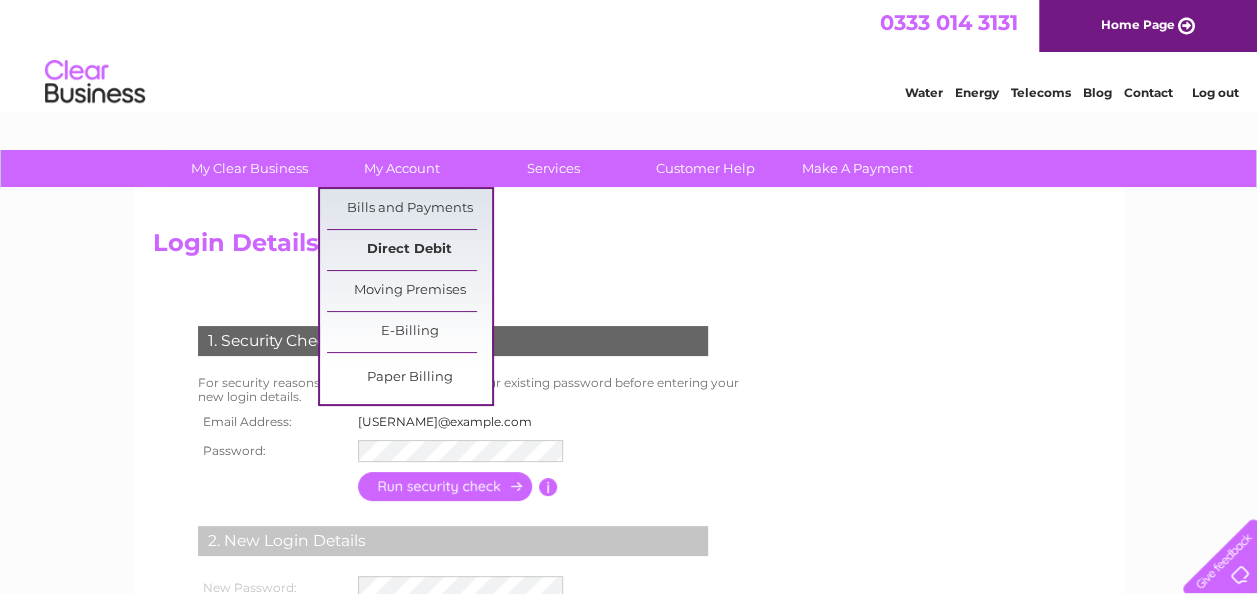 click on "Direct Debit" at bounding box center (409, 250) 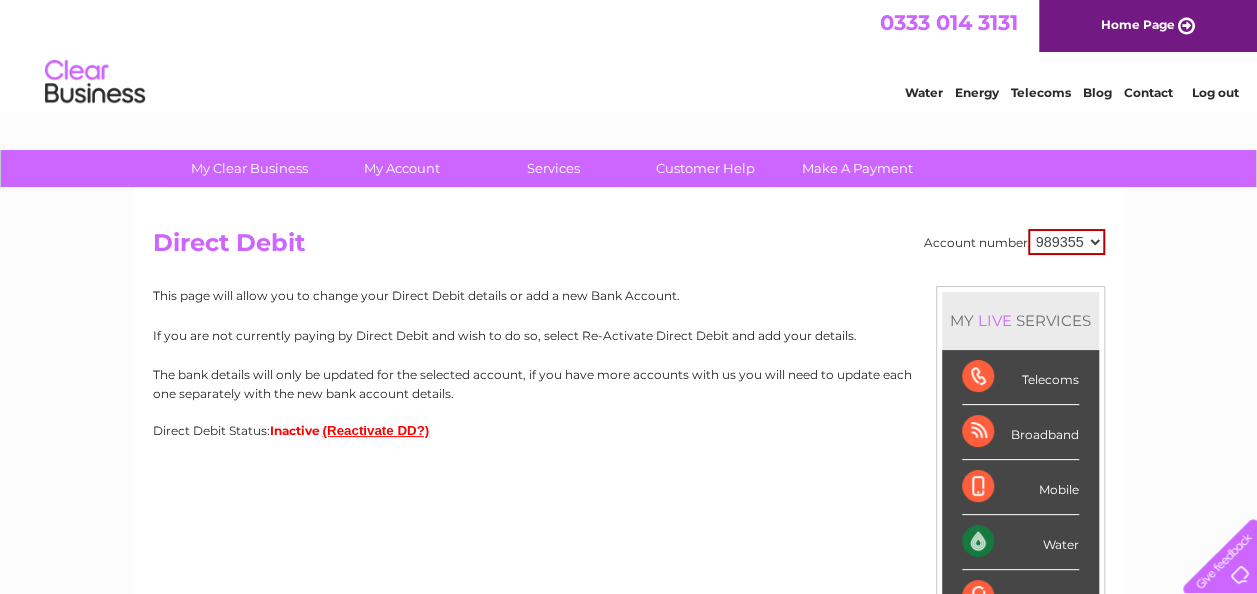 scroll, scrollTop: 0, scrollLeft: 0, axis: both 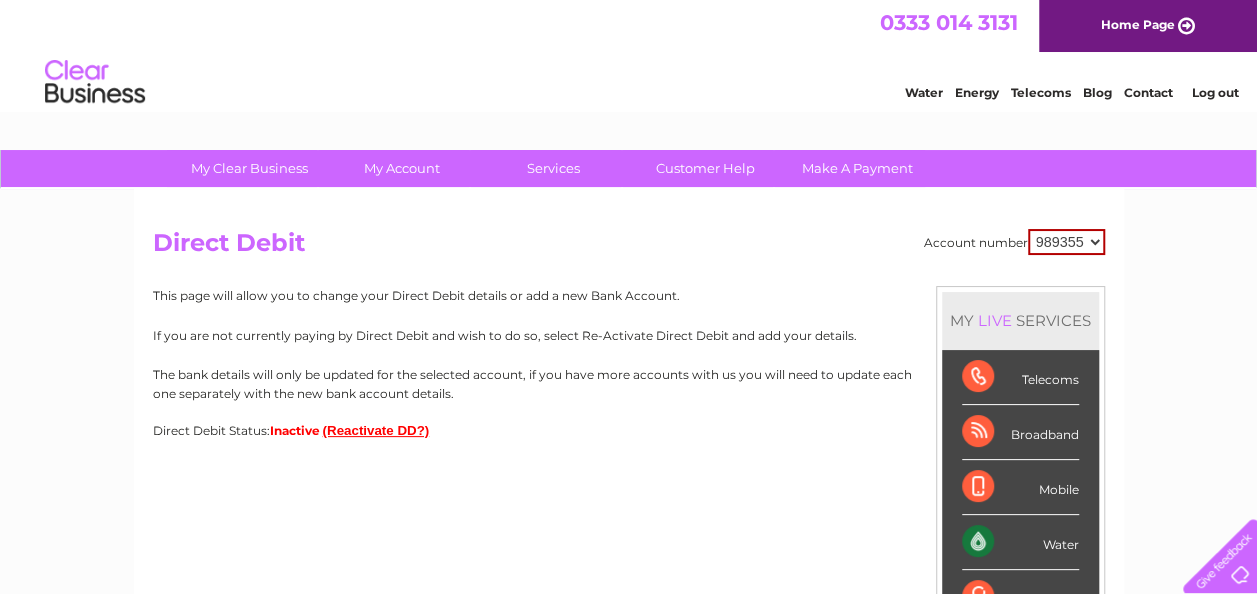 click on "(Reactivate DD?)" at bounding box center (376, 430) 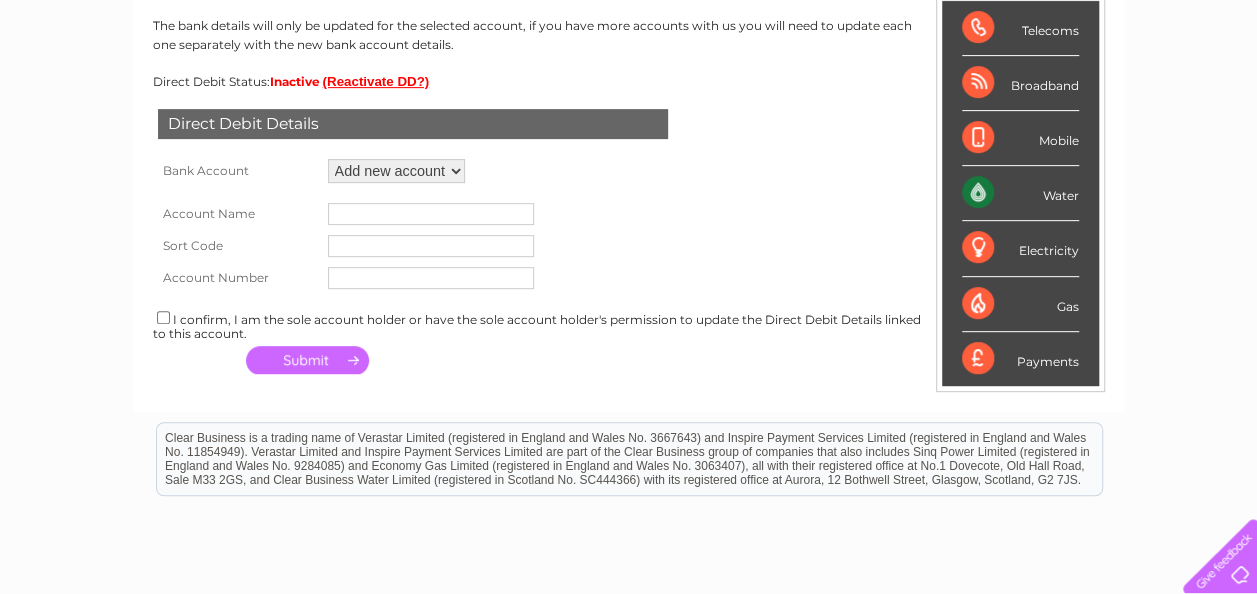 scroll, scrollTop: 221, scrollLeft: 0, axis: vertical 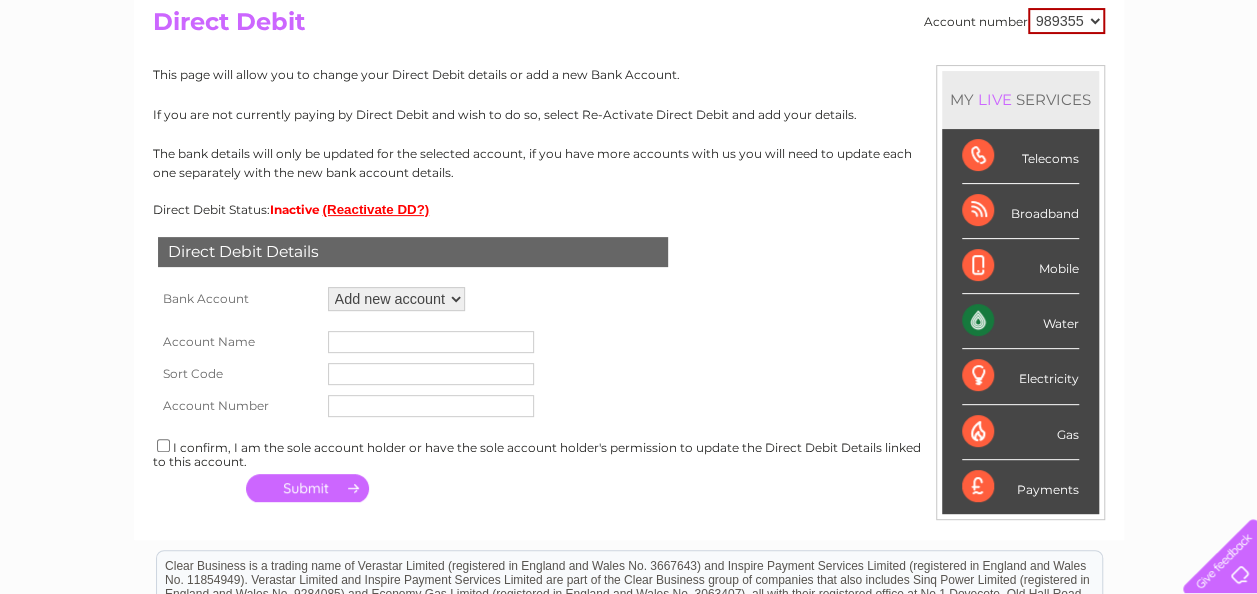 click on "Add new account
****2600
****2300
****2300" at bounding box center [396, 299] 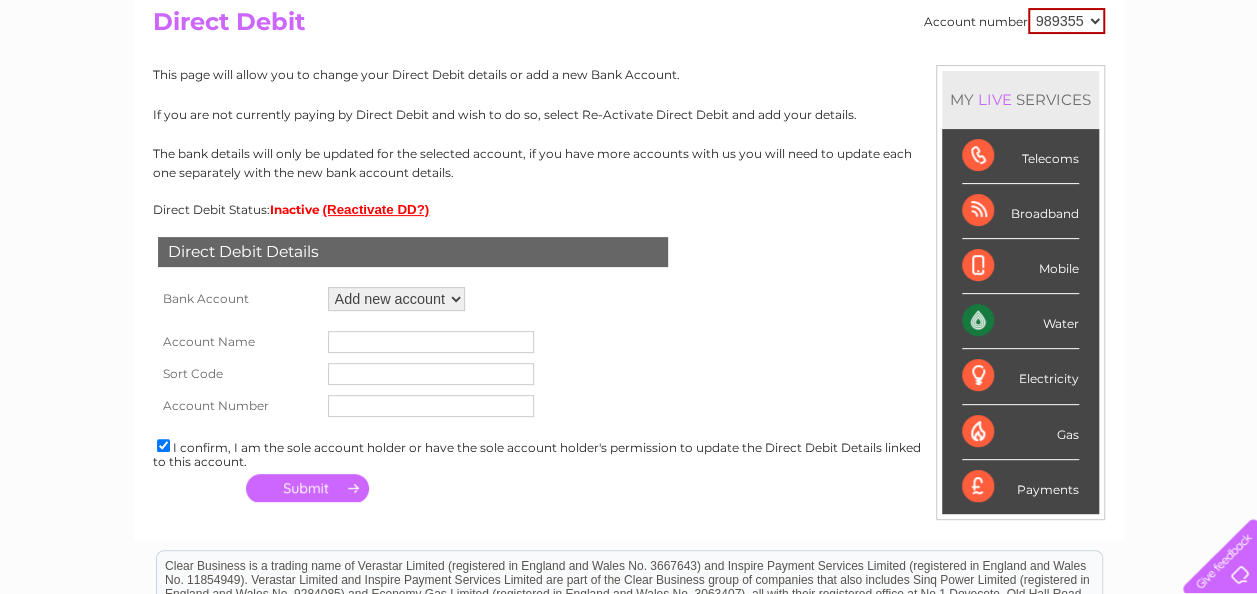click at bounding box center [431, 342] 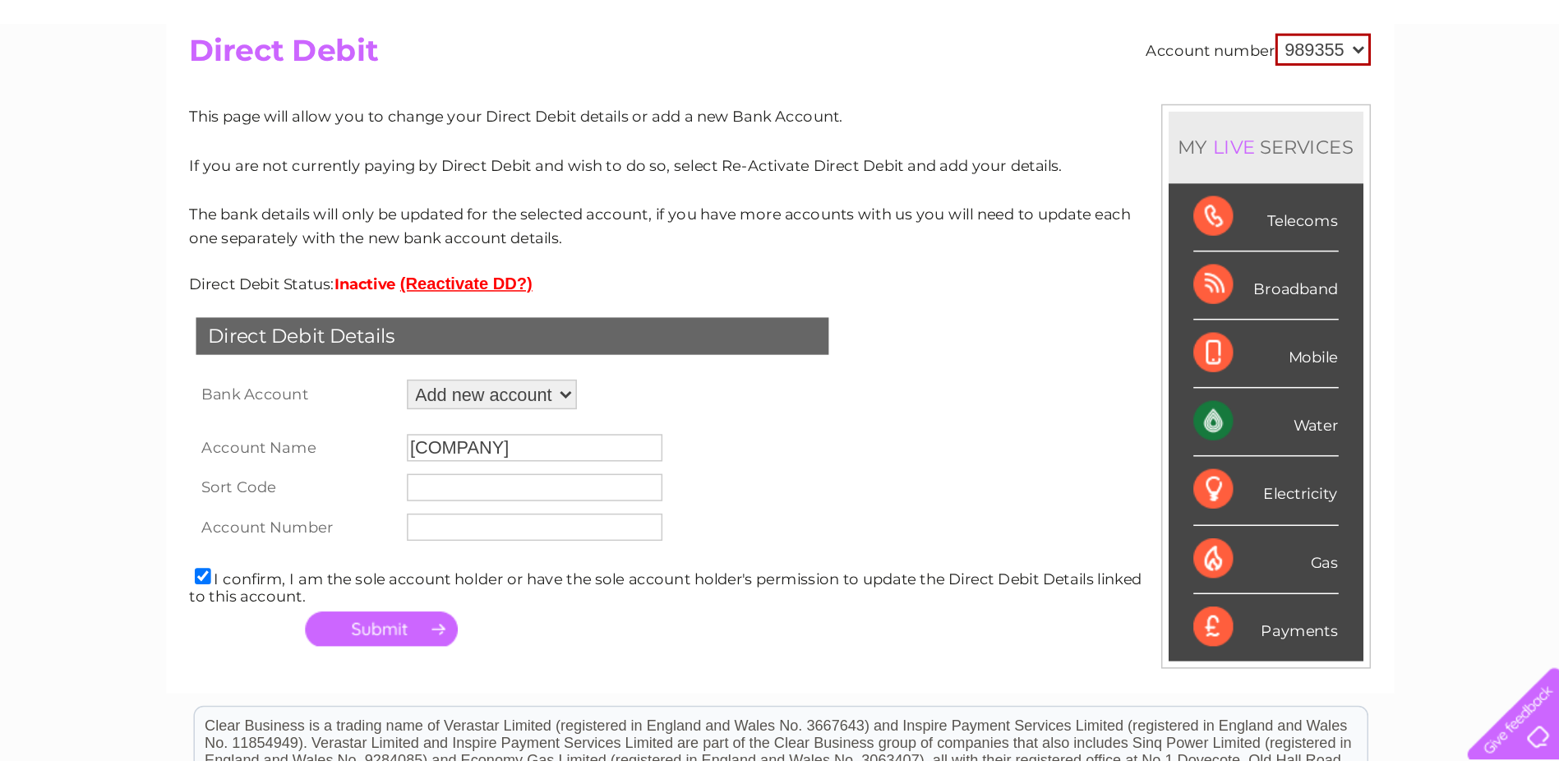 scroll, scrollTop: 135, scrollLeft: 0, axis: vertical 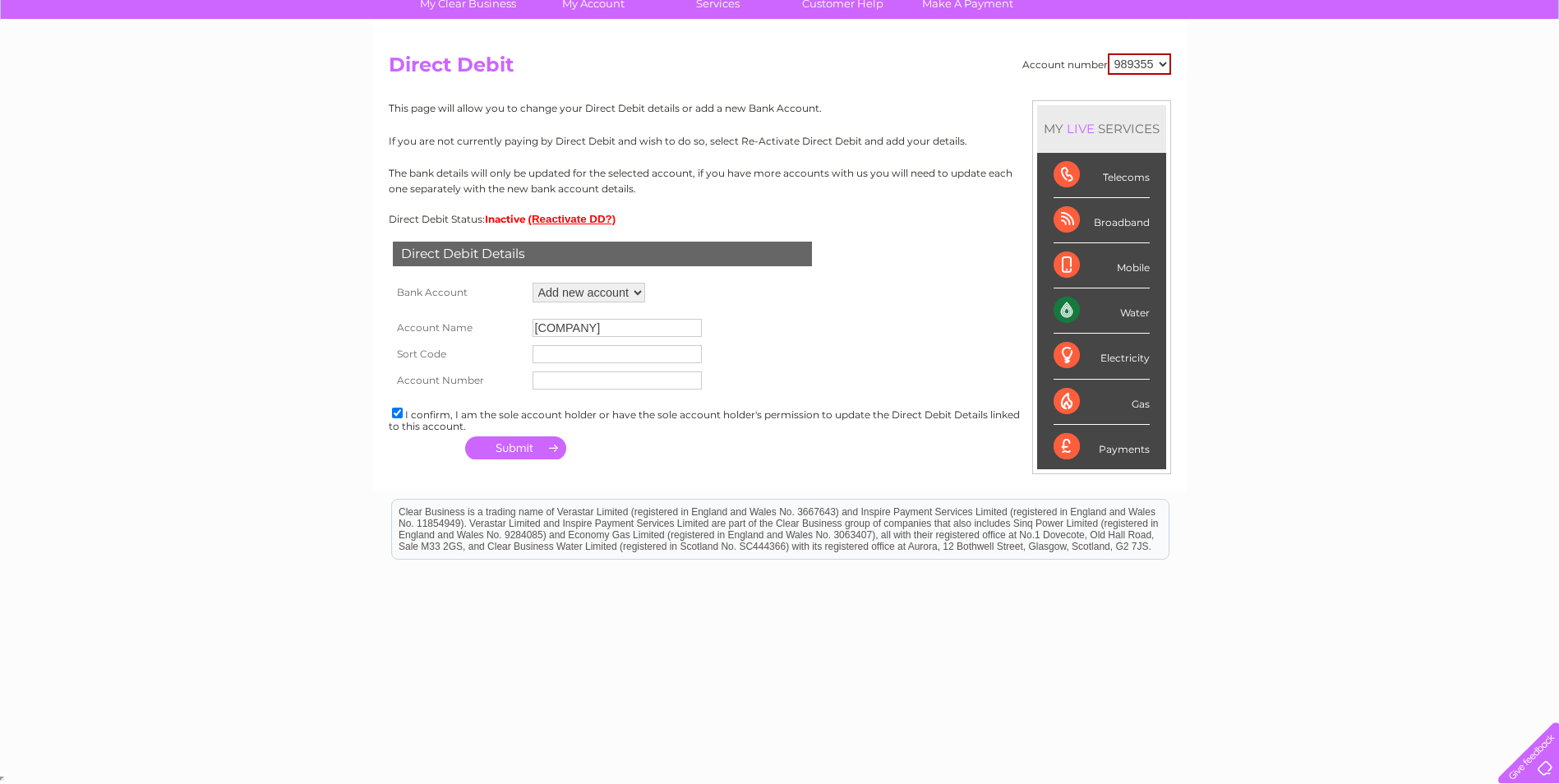 click at bounding box center [617, 354] 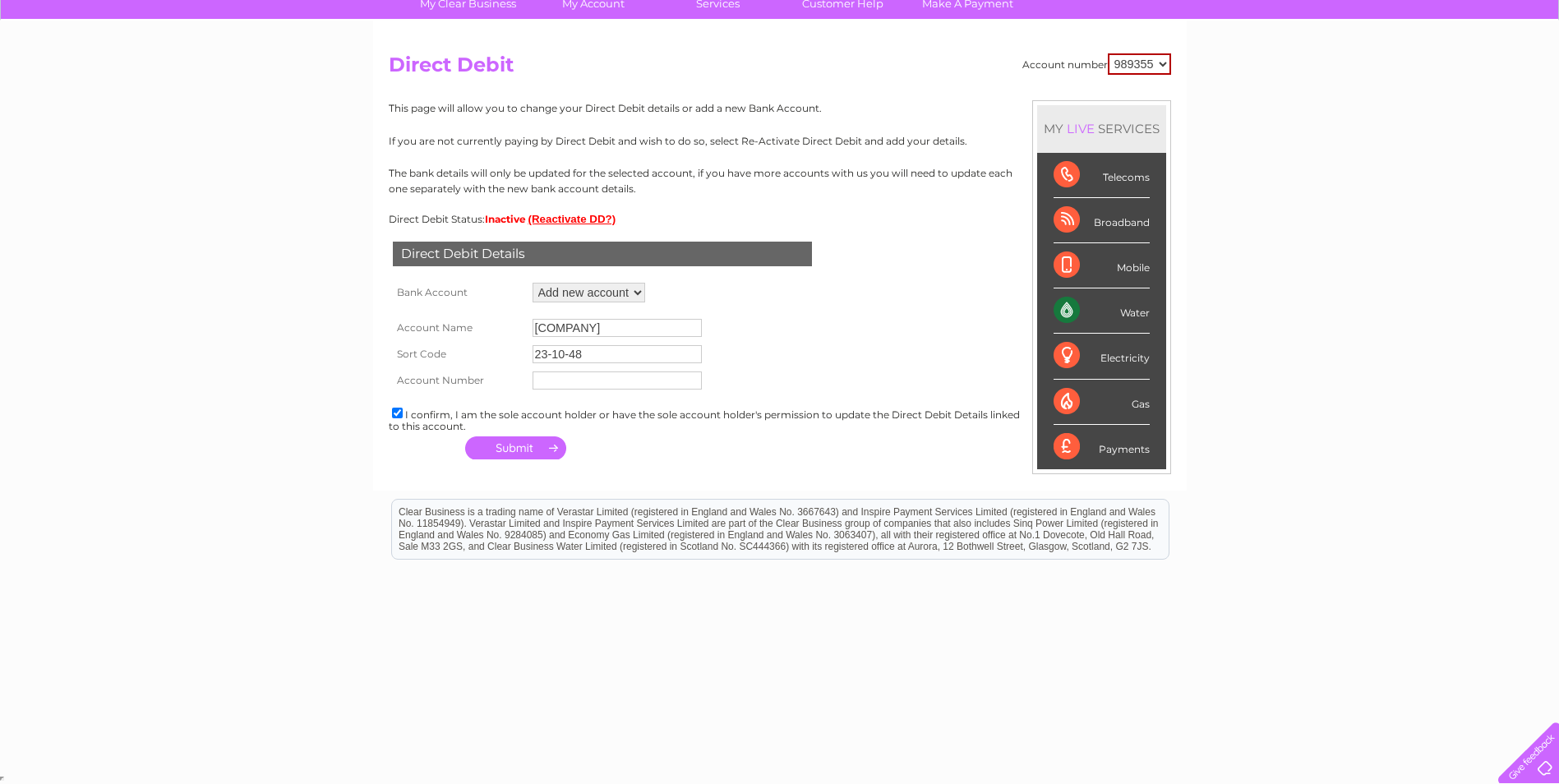 click on "23-10-48" at bounding box center [617, 354] 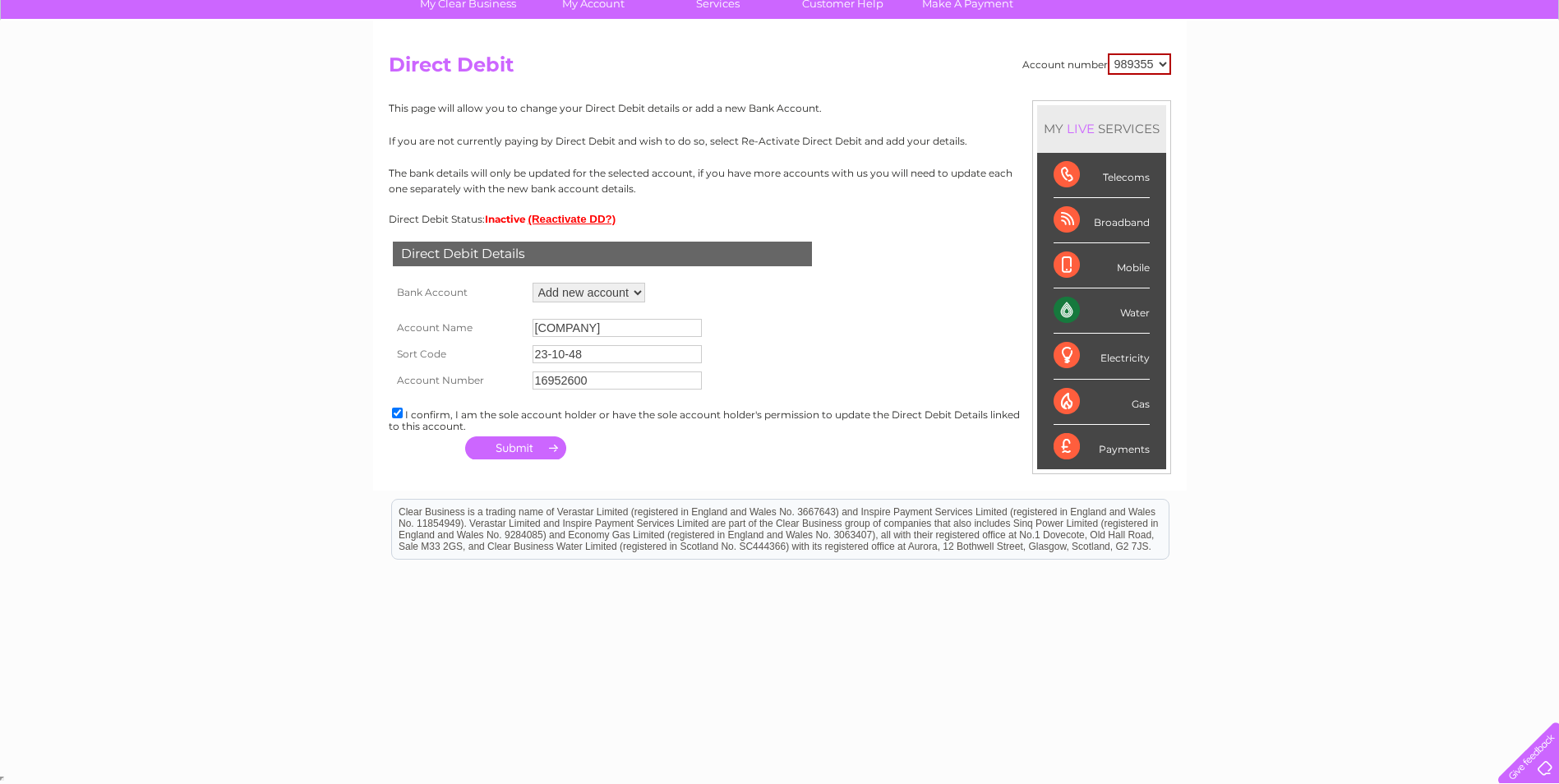 click at bounding box center [515, 448] 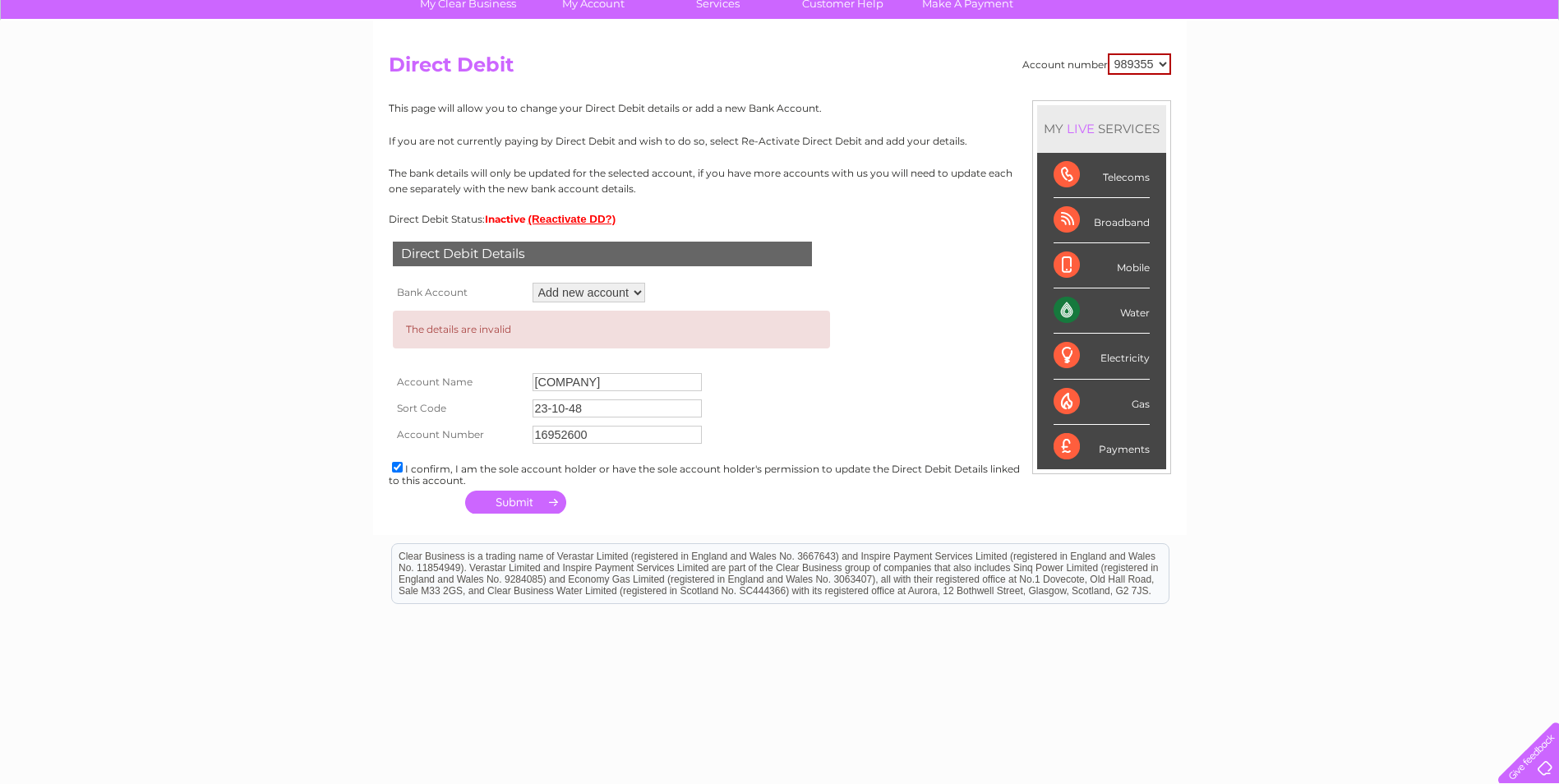 click on "23-10-48" at bounding box center (617, 408) 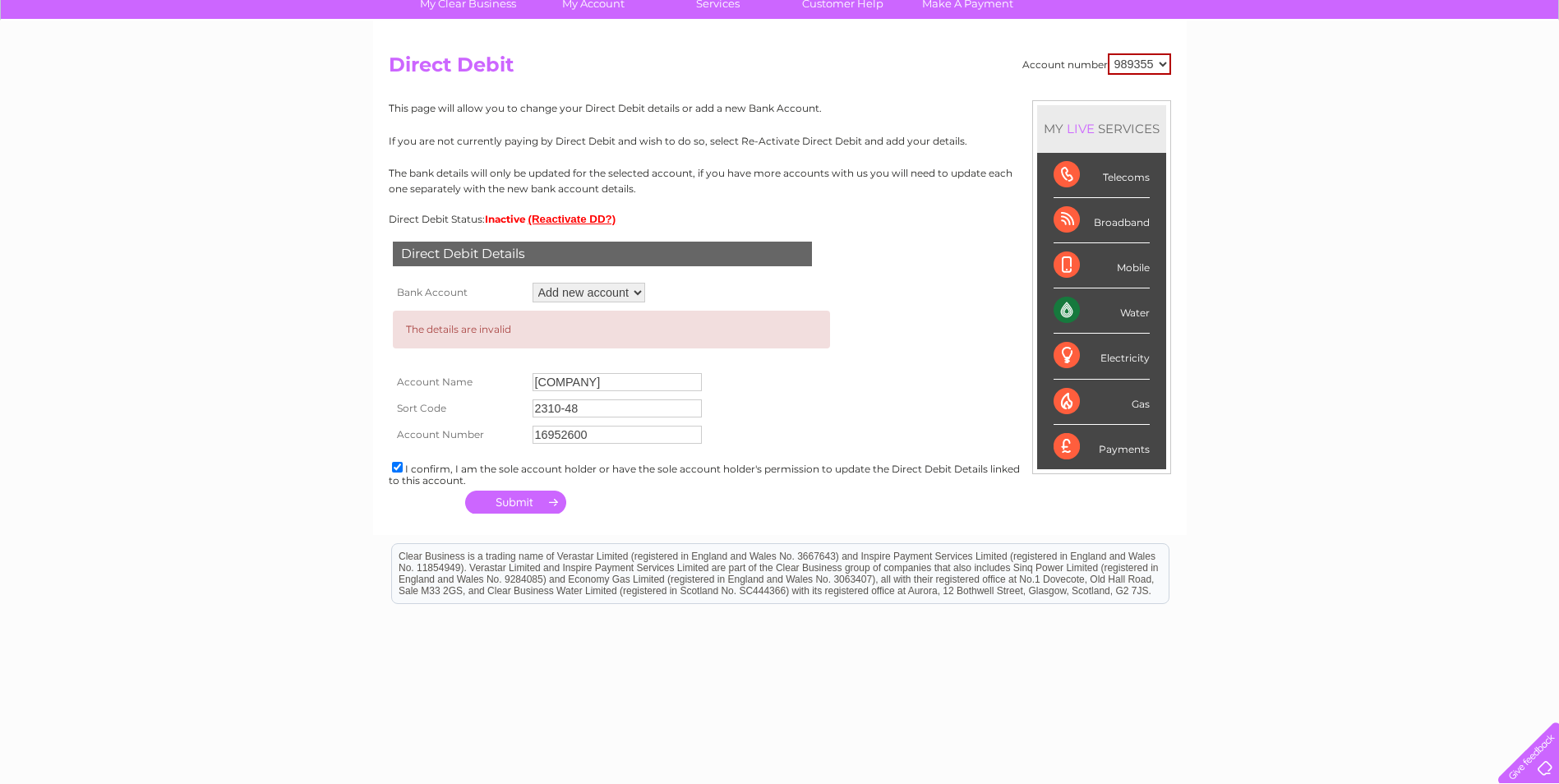 click on "2310-48" at bounding box center (617, 408) 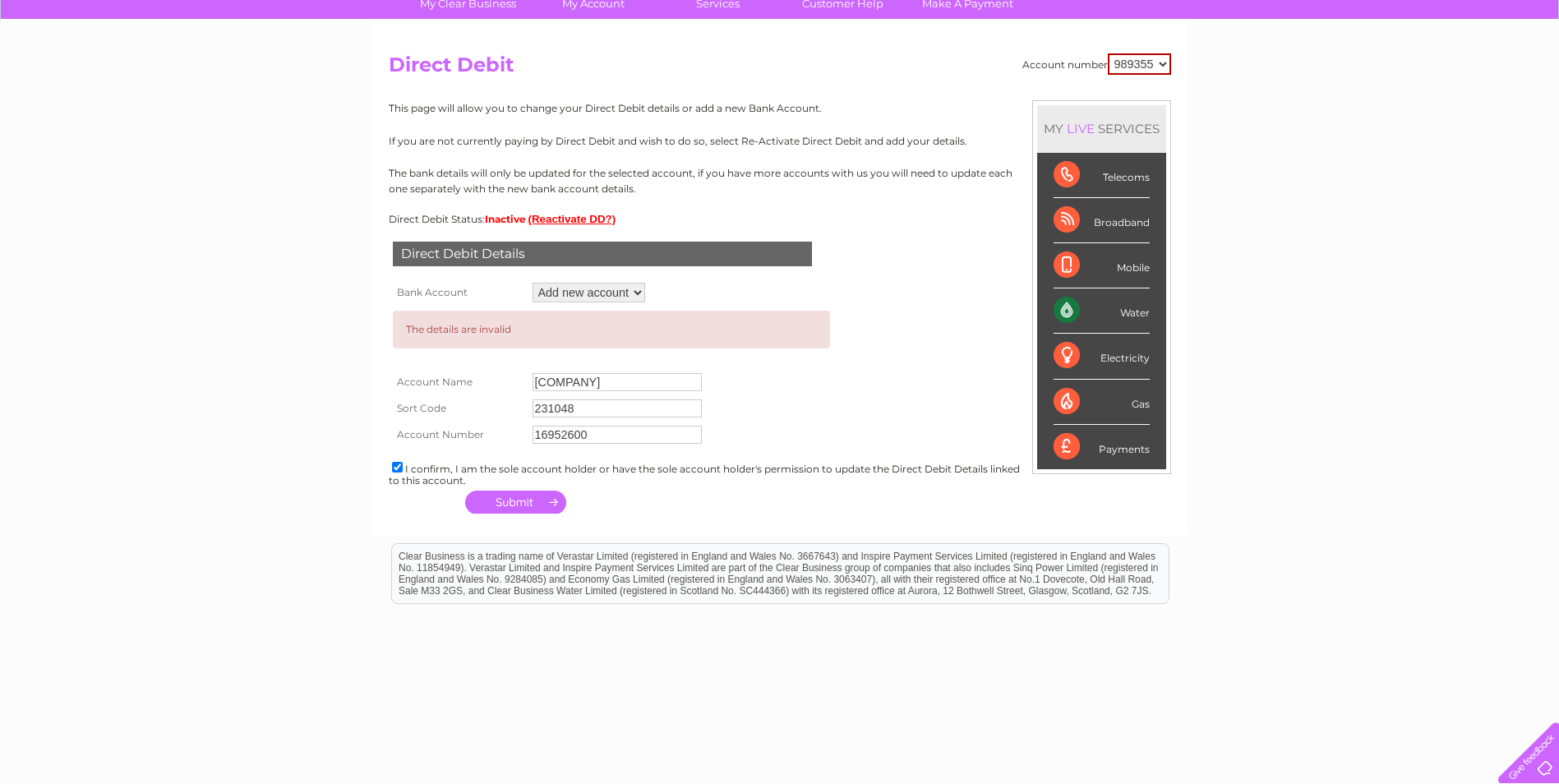 type on "231048" 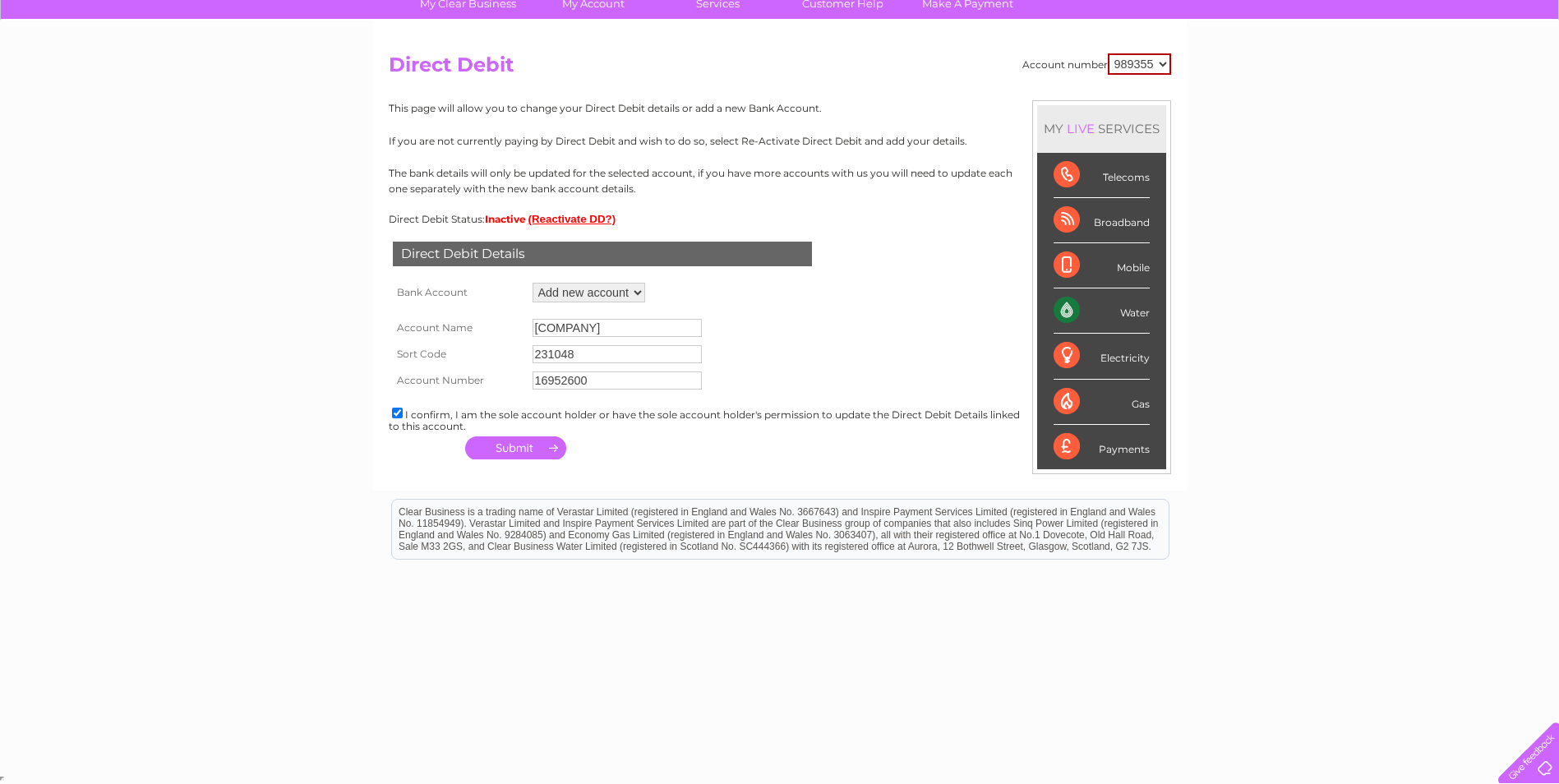 click on "Clear Business is a trading name of Verastar Limited (registered in England and Wales No. 3667643) and Inspire Payment Services Limited (registered in England and Wales No. 11854949).
Verastar Limited and Inspire Payment Services Limited are part of the Clear Business group of companies that also includes Sinq Power Limited (registered in England and Wales No. 9284085)
and Economy Gas Limited (registered in England and Wales No. 3063407), all with their registered office at No.1 Dovecote, Old Hall Road, Sale M33 2GS, and Clear Business Water Limited
(registered in Scotland No. SC444366) with its registered office at Aurora, 12 Bothwell Street, Glasgow, Scotland, G2 7JS." at bounding box center [779, 537] 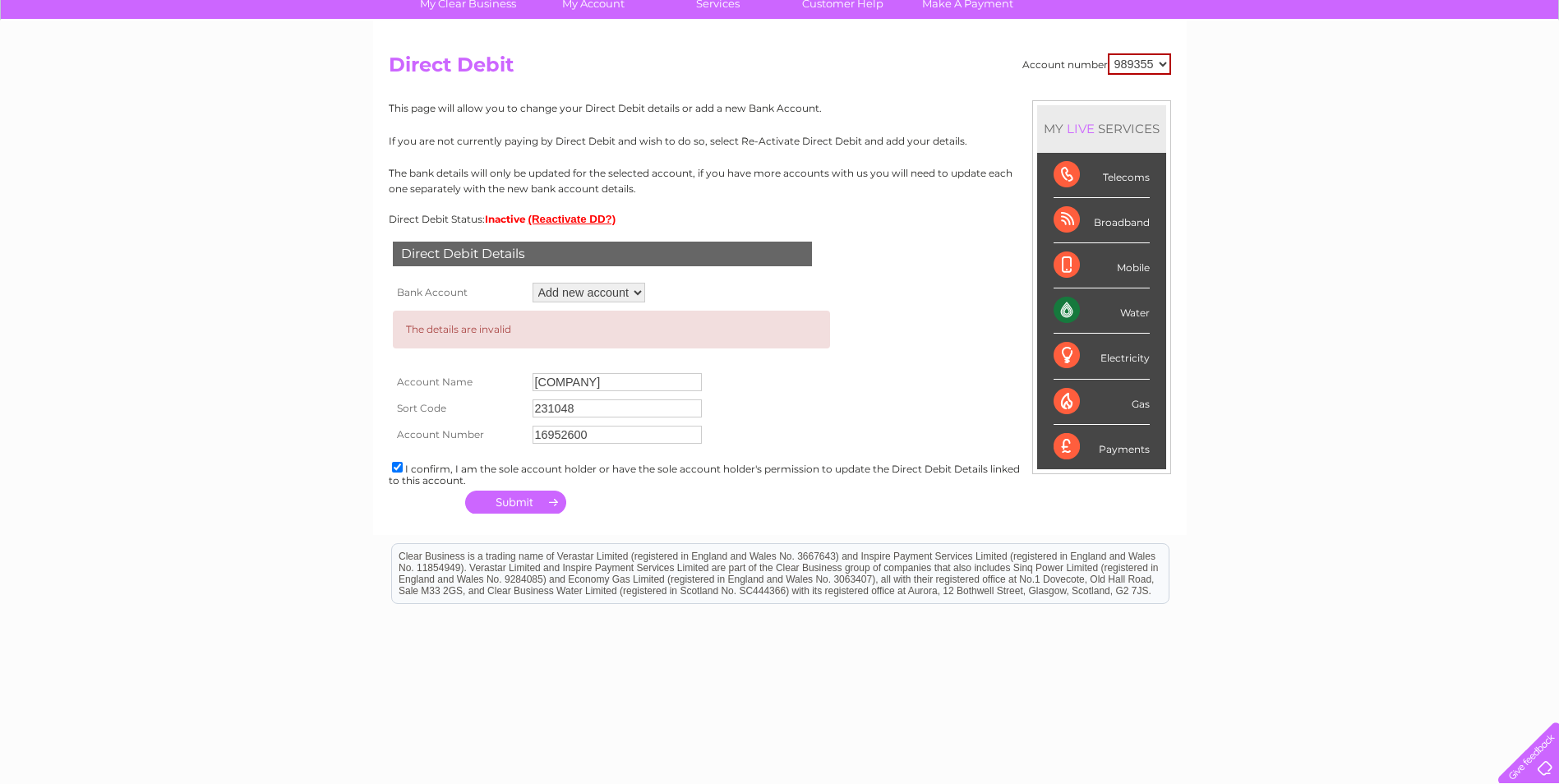 click on "Dover Fueling Solutions UK Limited" at bounding box center (675, 382) 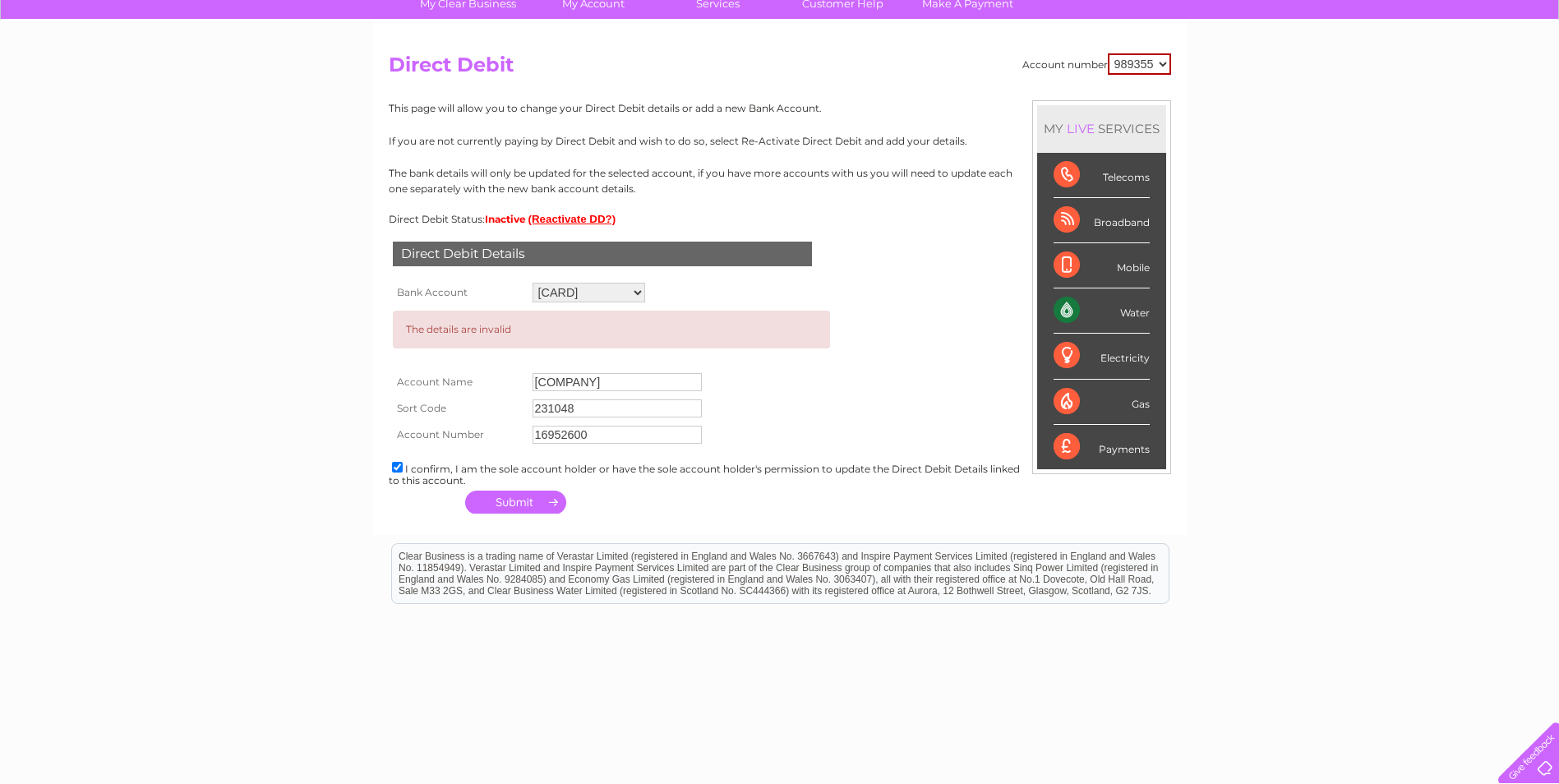 click on "Add new account
****2600
****2300
****2300" at bounding box center [588, 293] 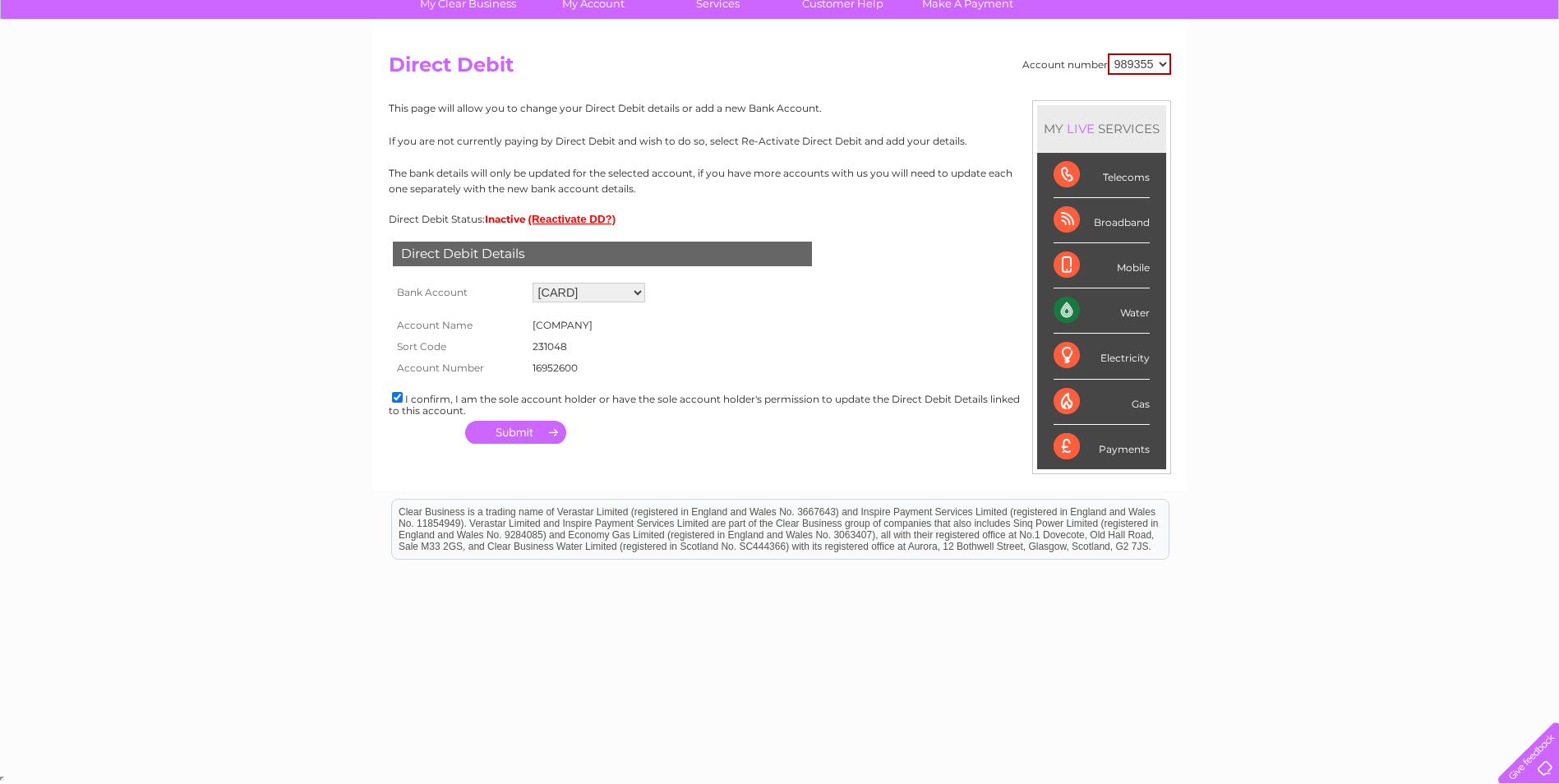 click at bounding box center (515, 432) 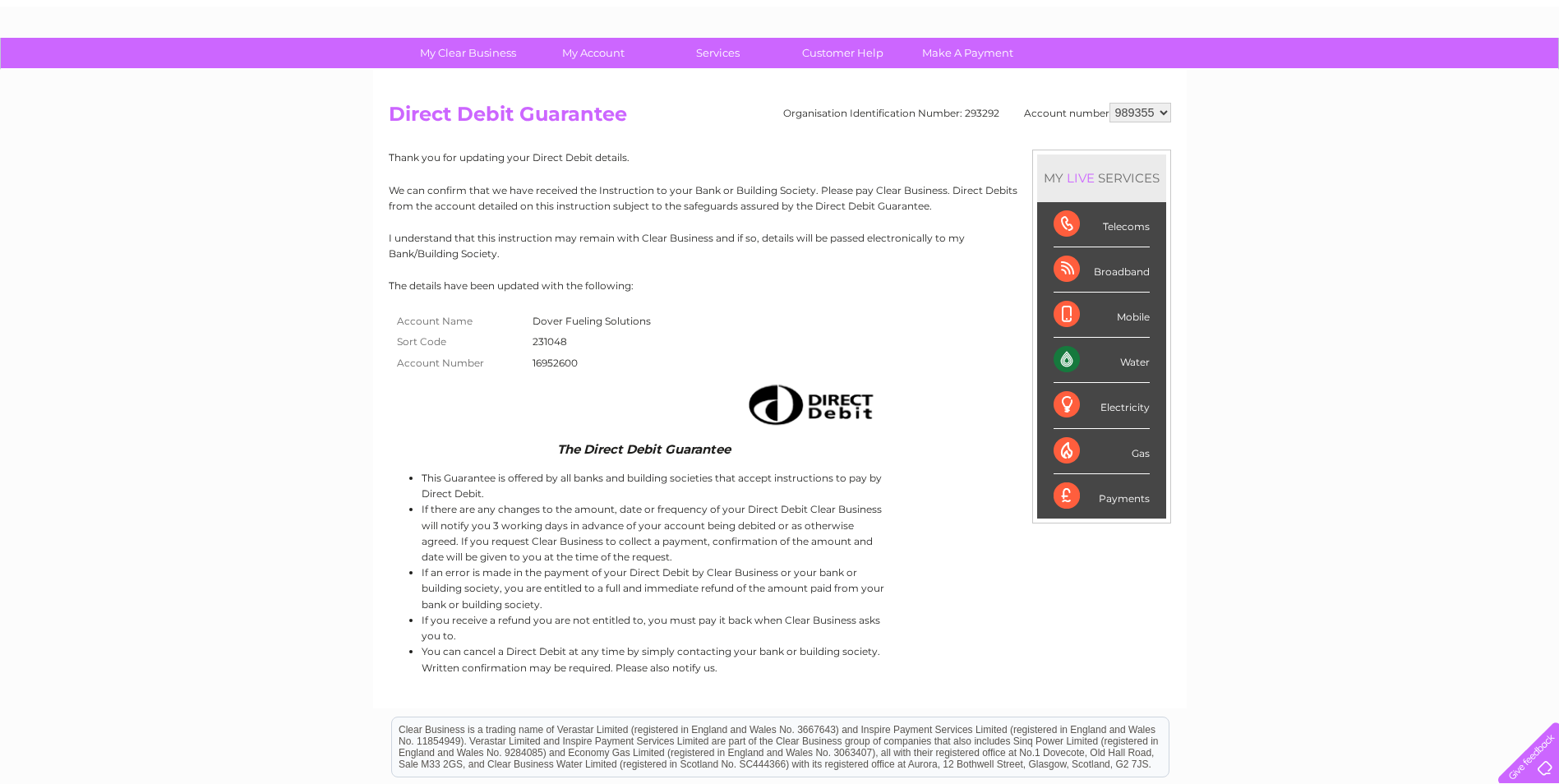 scroll, scrollTop: 0, scrollLeft: 0, axis: both 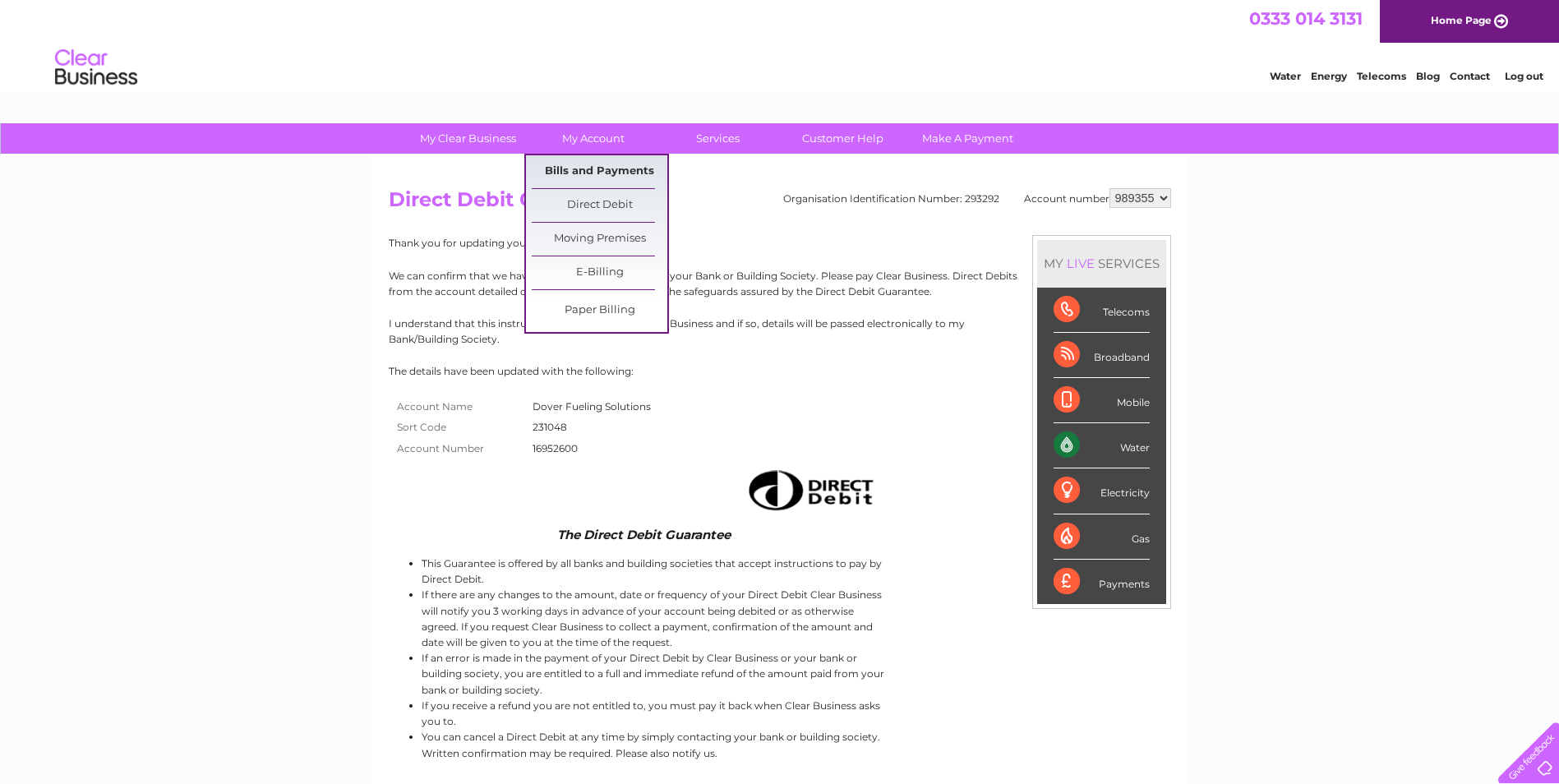 click on "Bills and Payments" at bounding box center [599, 172] 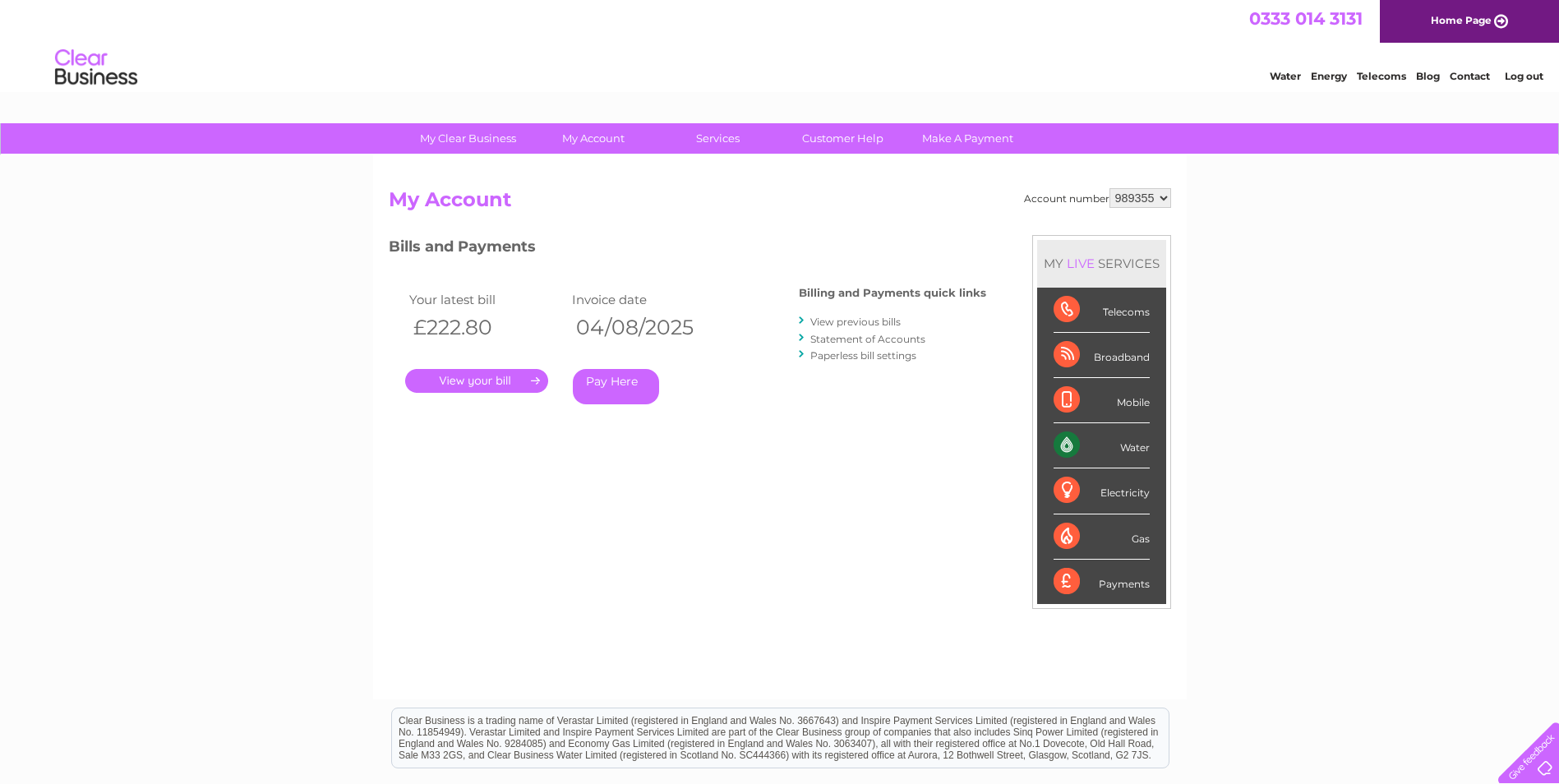 scroll, scrollTop: 0, scrollLeft: 0, axis: both 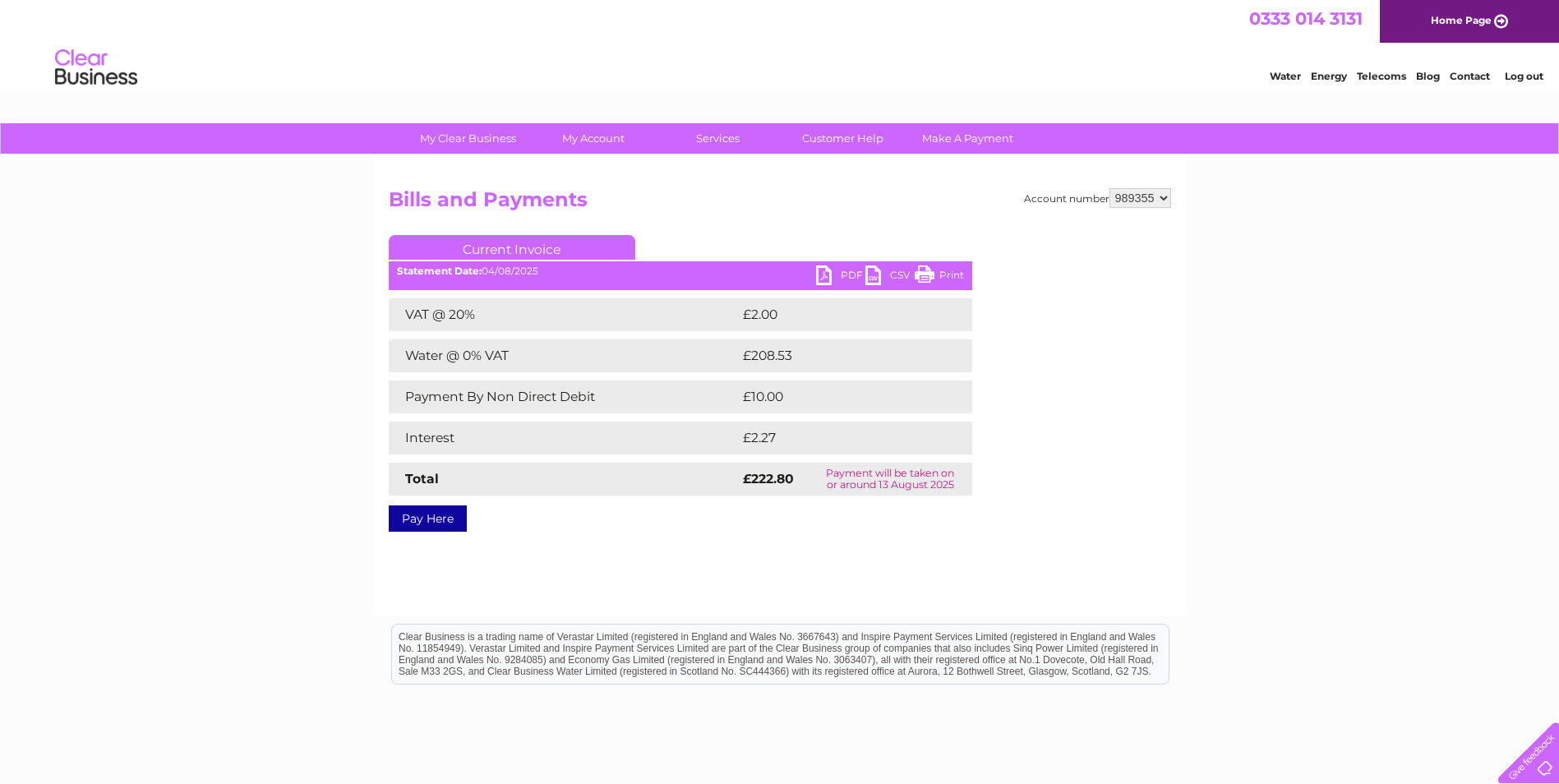 click on "PDF" at bounding box center [841, 277] 